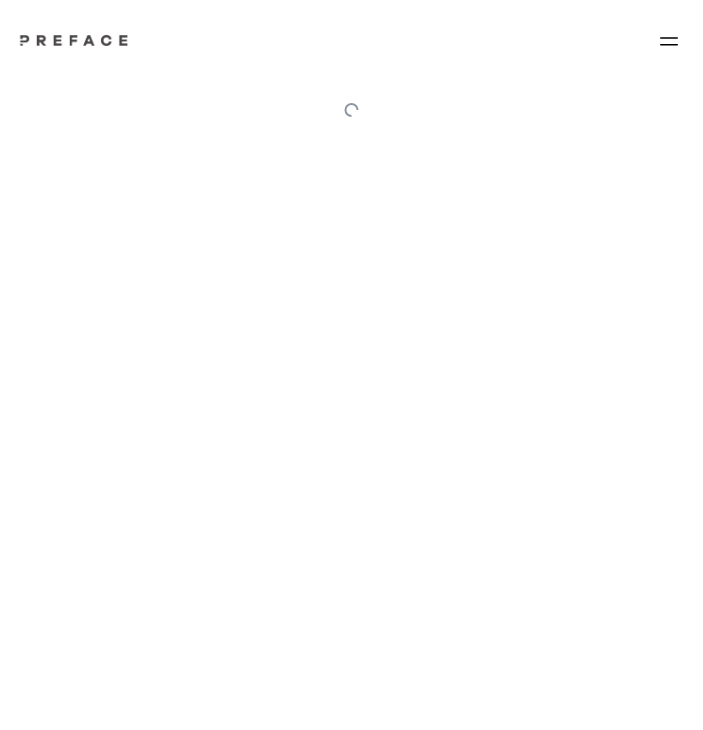 scroll, scrollTop: 0, scrollLeft: 0, axis: both 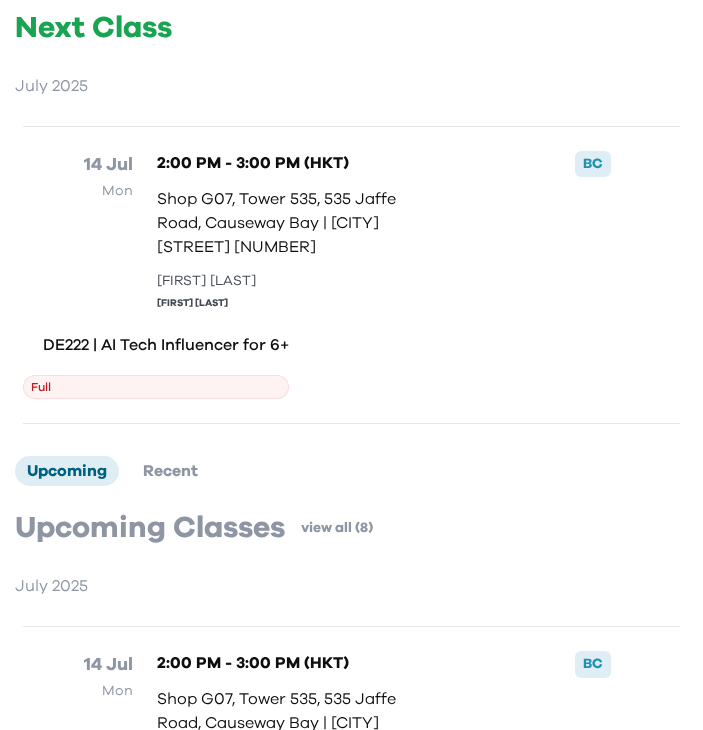 click on "Full" at bounding box center [156, 387] 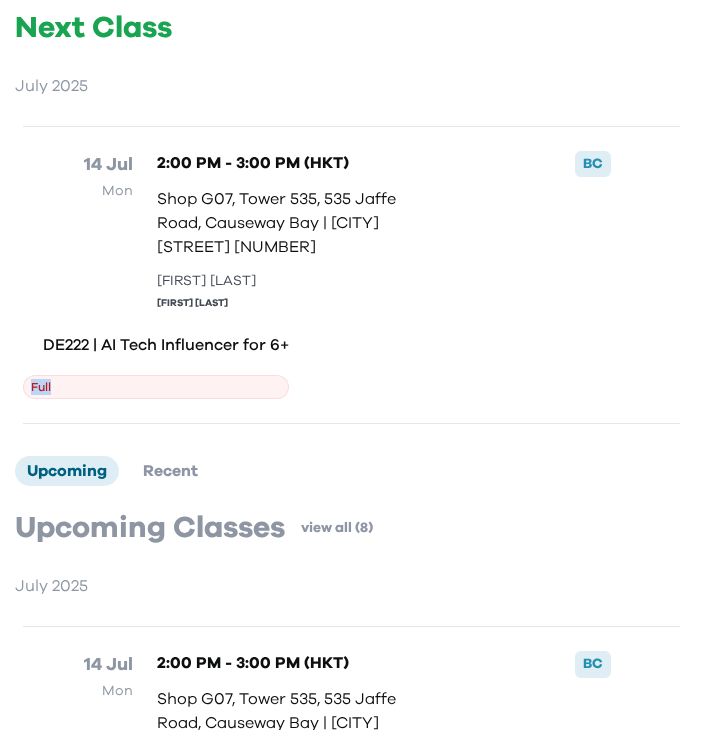 click on "Full" at bounding box center (156, 387) 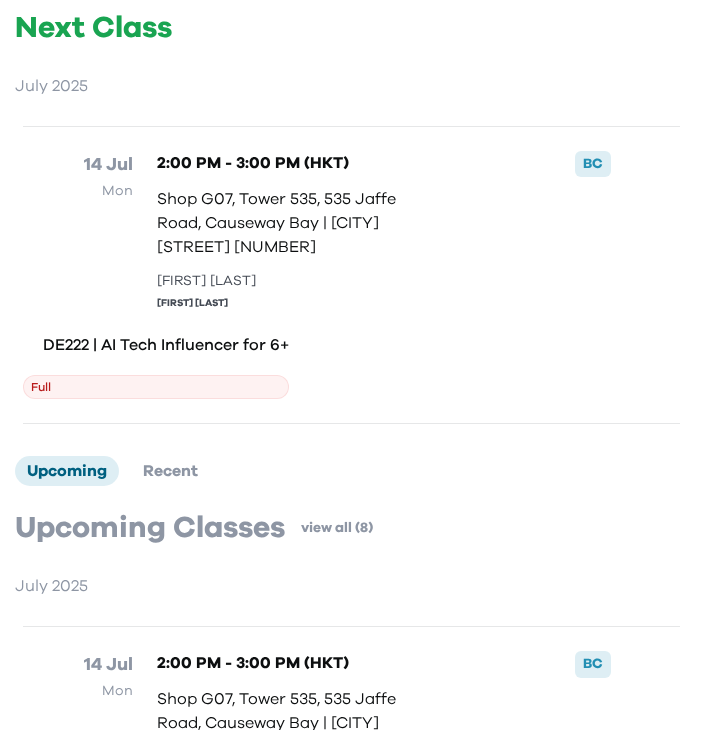 click on "DE222 | AI Tech Influencer for 6+ Full" at bounding box center (156, 357) 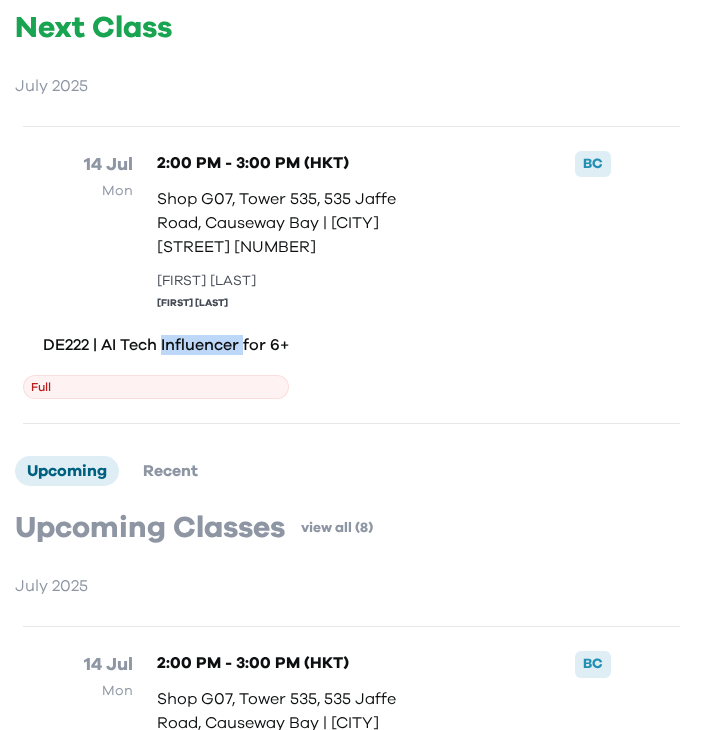 click on "DE222 | AI Tech Influencer for 6+ Full" at bounding box center [156, 357] 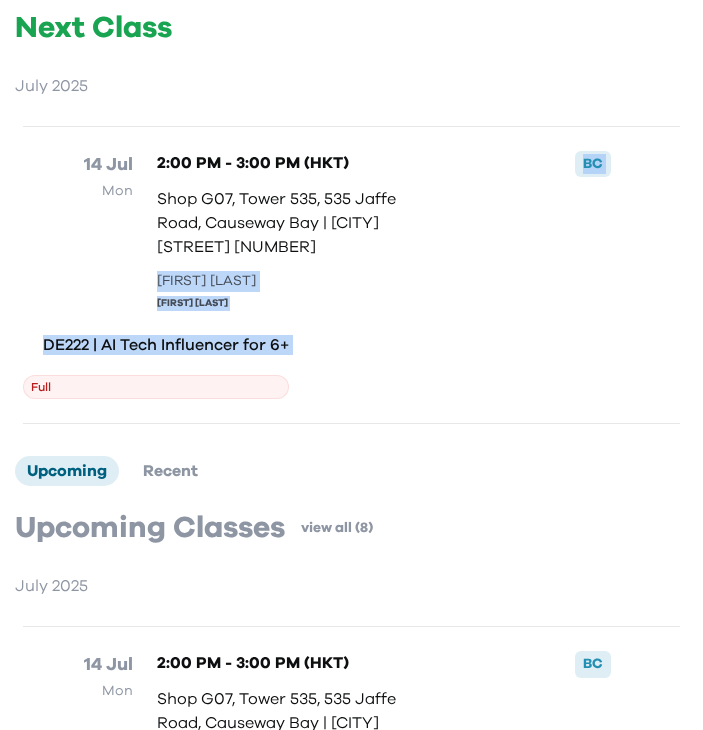 drag, startPoint x: 189, startPoint y: 357, endPoint x: 175, endPoint y: 243, distance: 114.85643 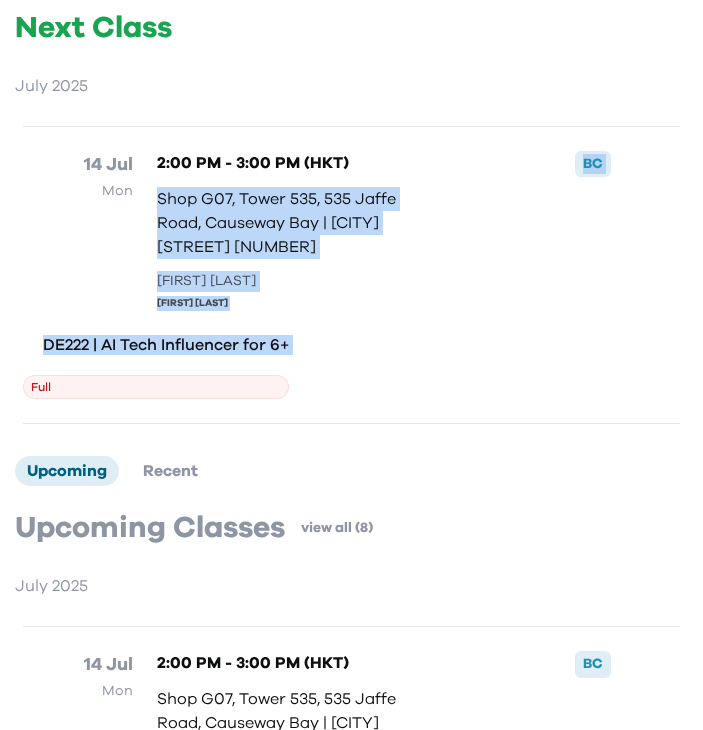 click on "Shop G07, Tower 535, 535 Jaffe Road, Causeway Bay | [CITY] [STREET] [NUMBER]" at bounding box center [294, 223] 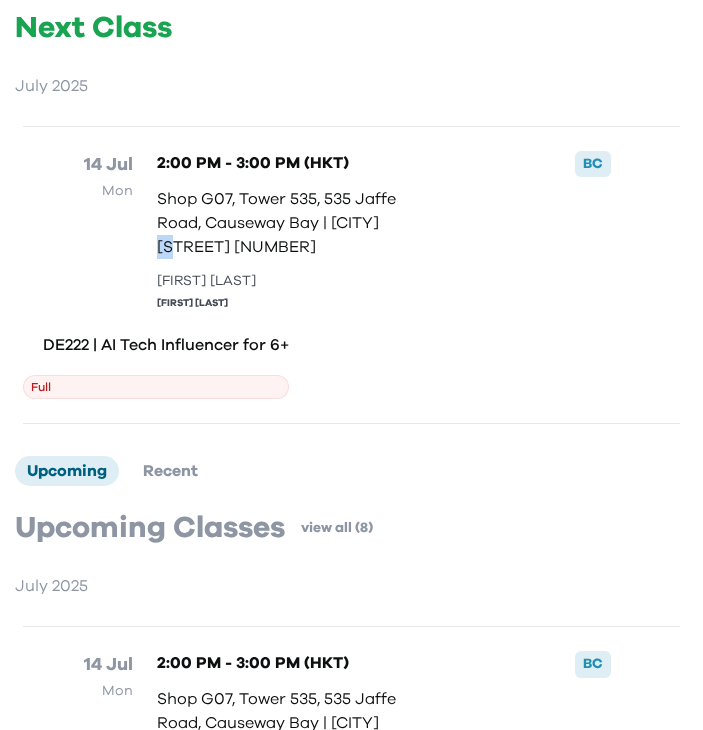 click on "Shop G07, Tower 535, 535 Jaffe Road, Causeway Bay | [CITY] [STREET] [NUMBER]" at bounding box center [294, 223] 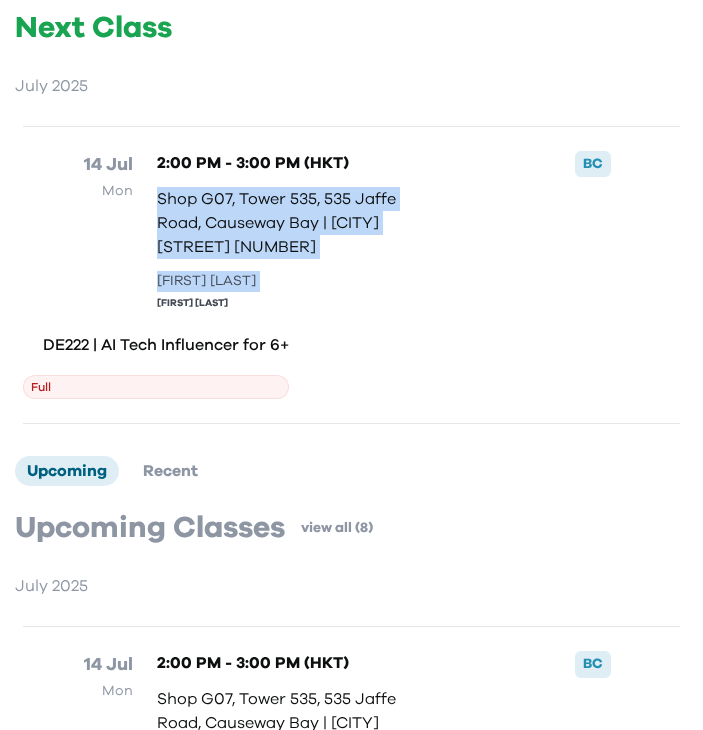 drag, startPoint x: 175, startPoint y: 243, endPoint x: 216, endPoint y: 284, distance: 57.982758 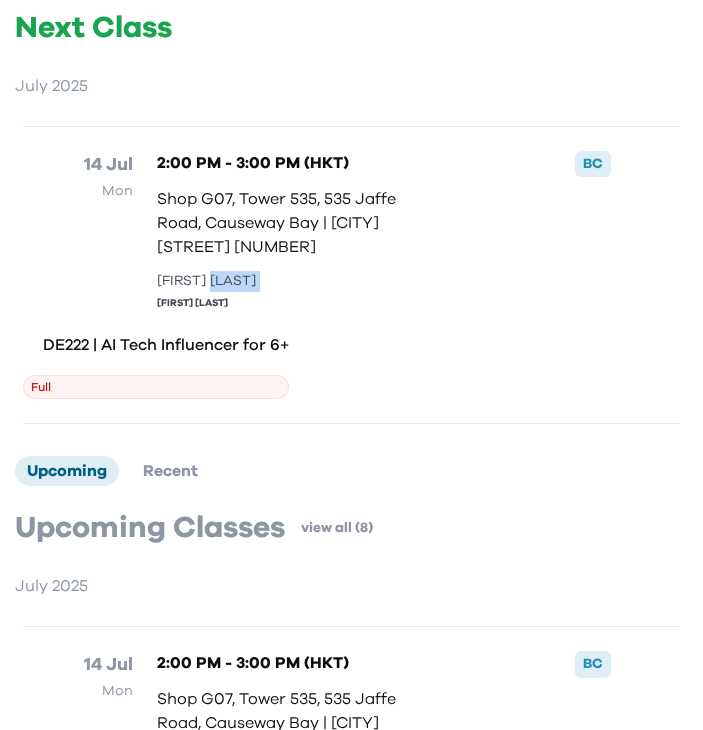 click on "[FIRST] [LAST]" at bounding box center (294, 281) 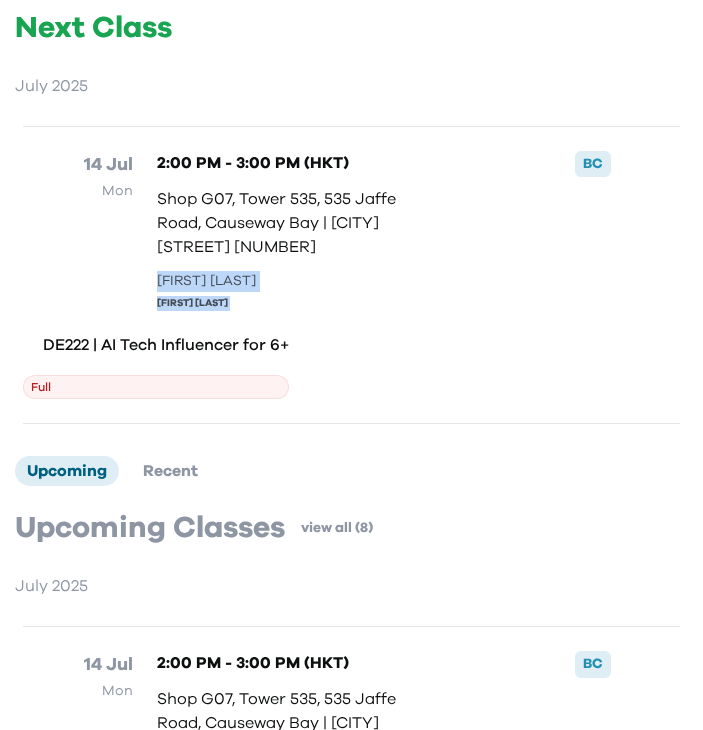 drag, startPoint x: 216, startPoint y: 284, endPoint x: 221, endPoint y: 295, distance: 12.083046 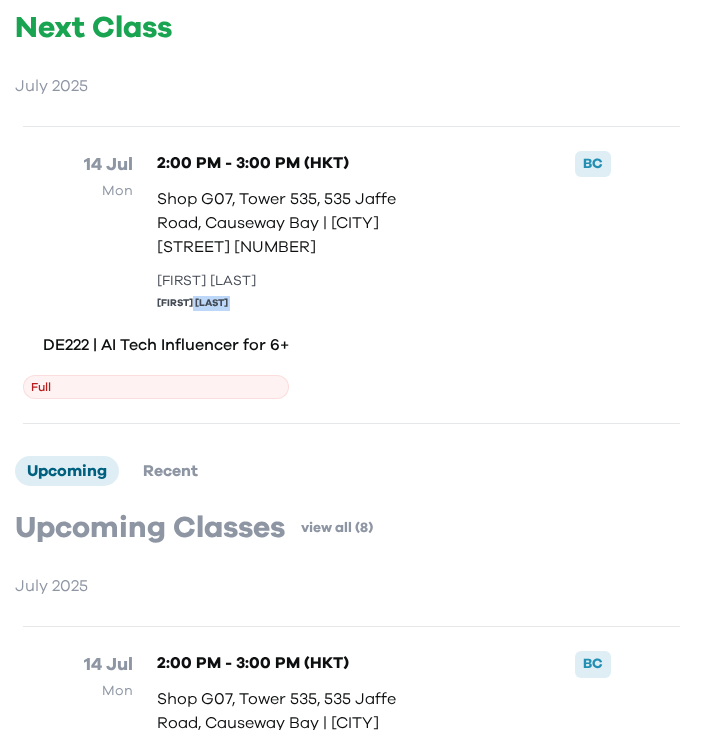 click on "[FIRST] [LAST]" at bounding box center [294, 303] 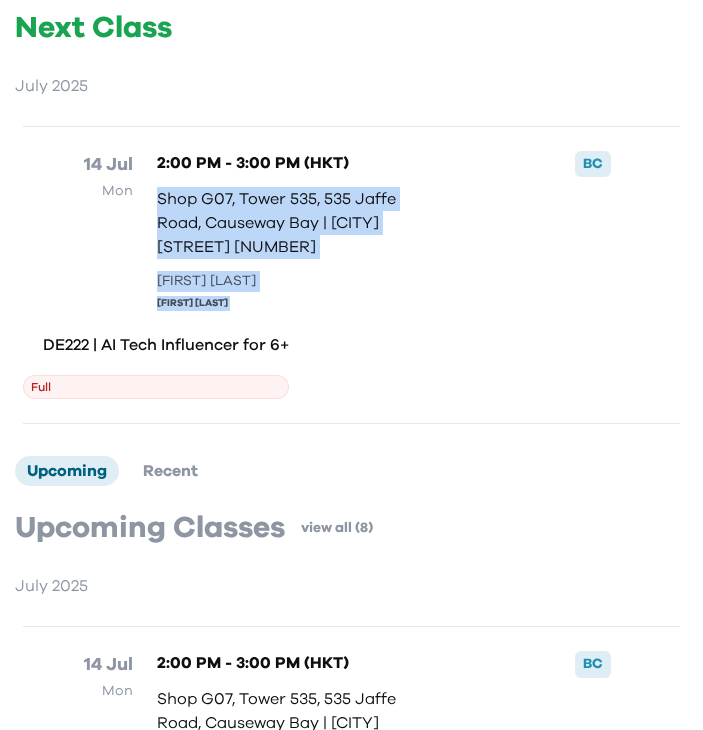 drag, startPoint x: 221, startPoint y: 295, endPoint x: 179, endPoint y: 204, distance: 100.22475 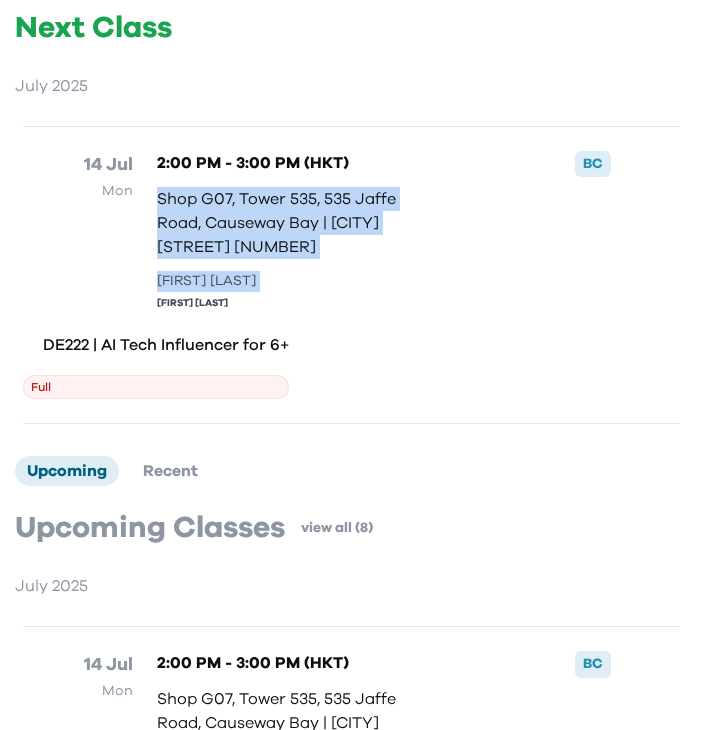 drag, startPoint x: 179, startPoint y: 204, endPoint x: 232, endPoint y: 288, distance: 99.32271 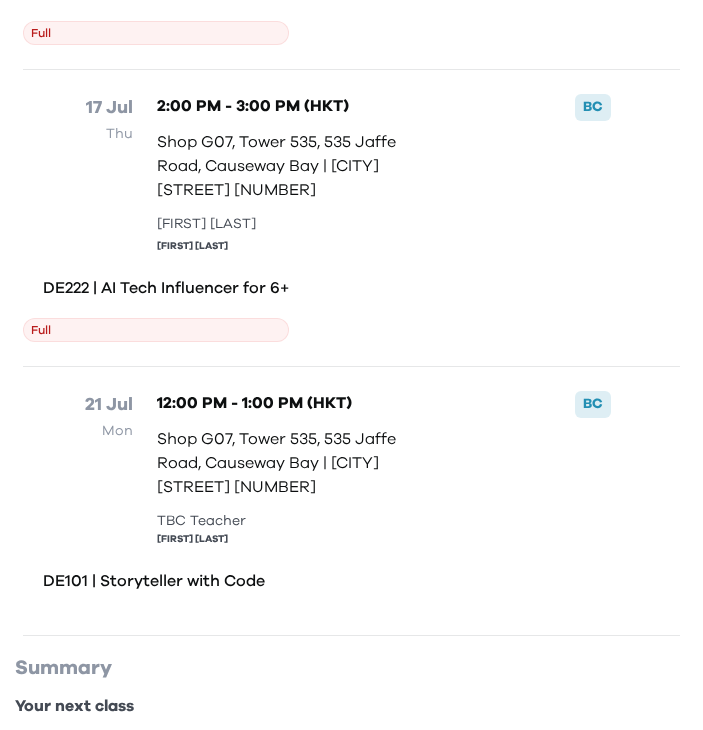 scroll, scrollTop: 1663, scrollLeft: 0, axis: vertical 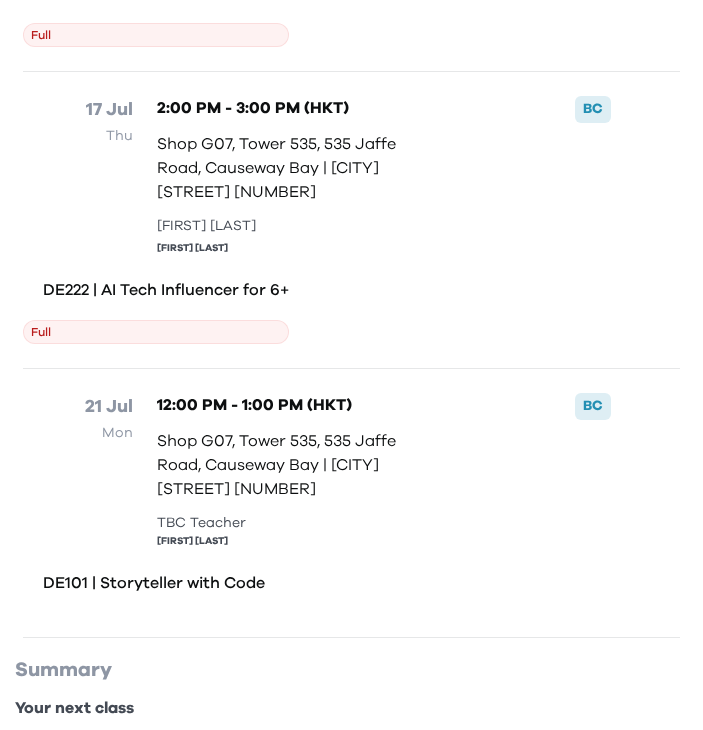 click on "DE222 | AI Tech Influencer for 6+ Full" at bounding box center [156, 302] 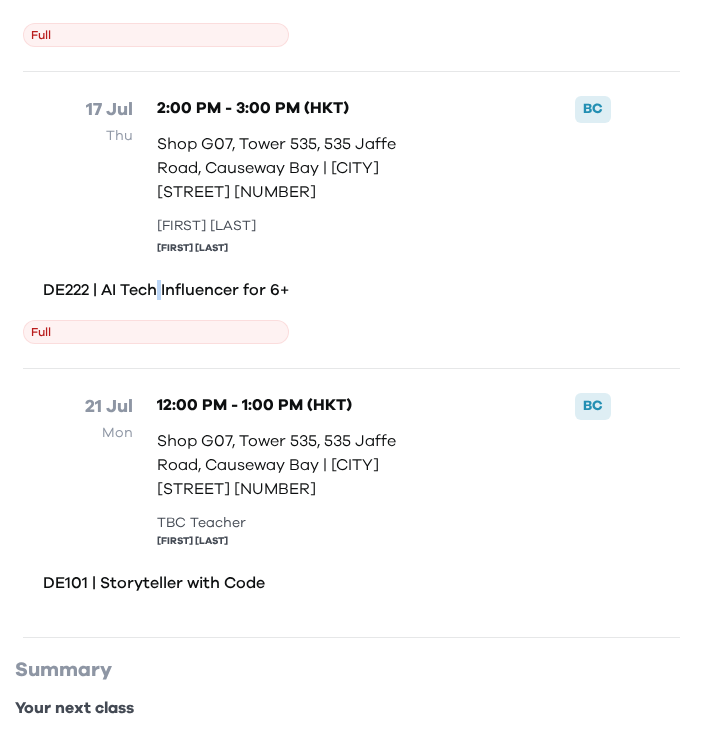 click on "DE222 | AI Tech Influencer for 6+ Full" at bounding box center [156, 302] 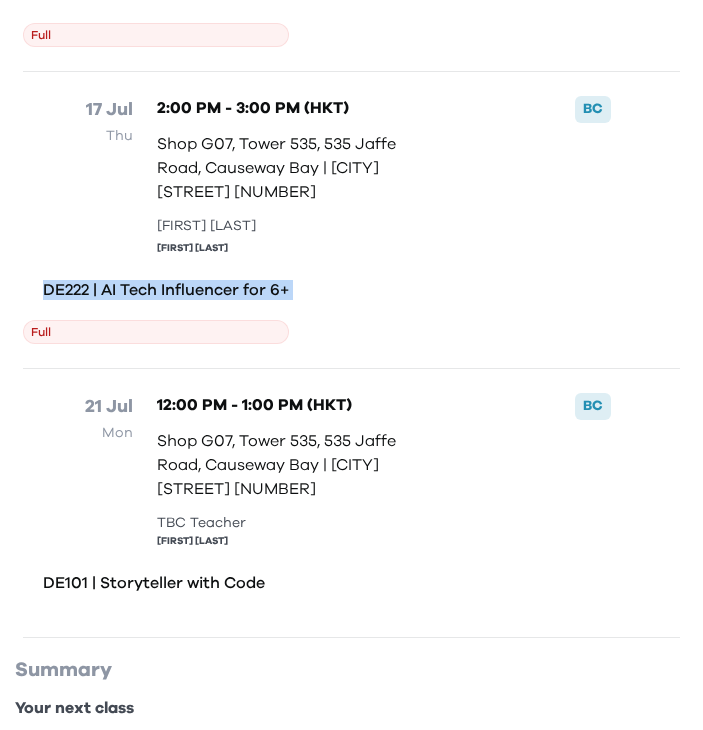 drag, startPoint x: 156, startPoint y: 269, endPoint x: 174, endPoint y: 285, distance: 24.083189 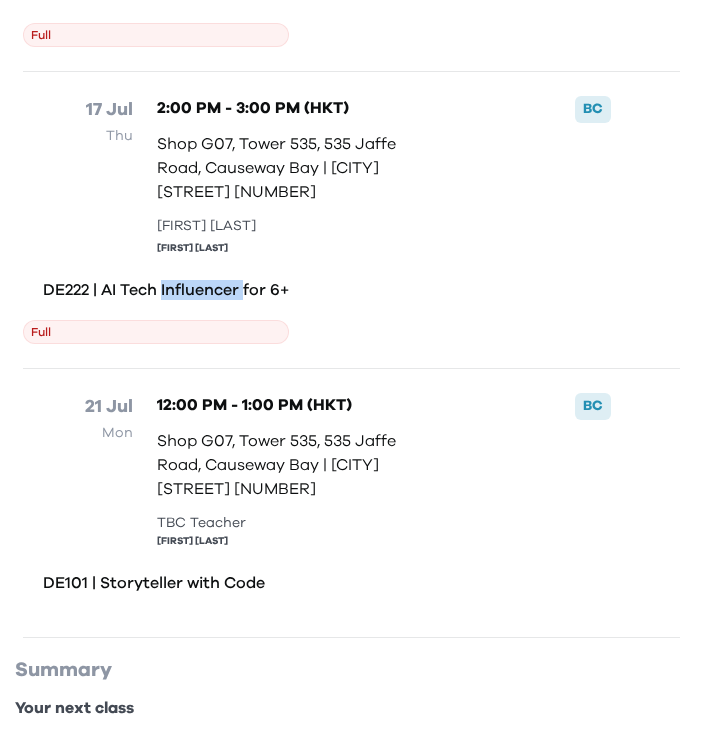click on "DE222 | AI Tech Influencer for 6+" at bounding box center (166, 290) 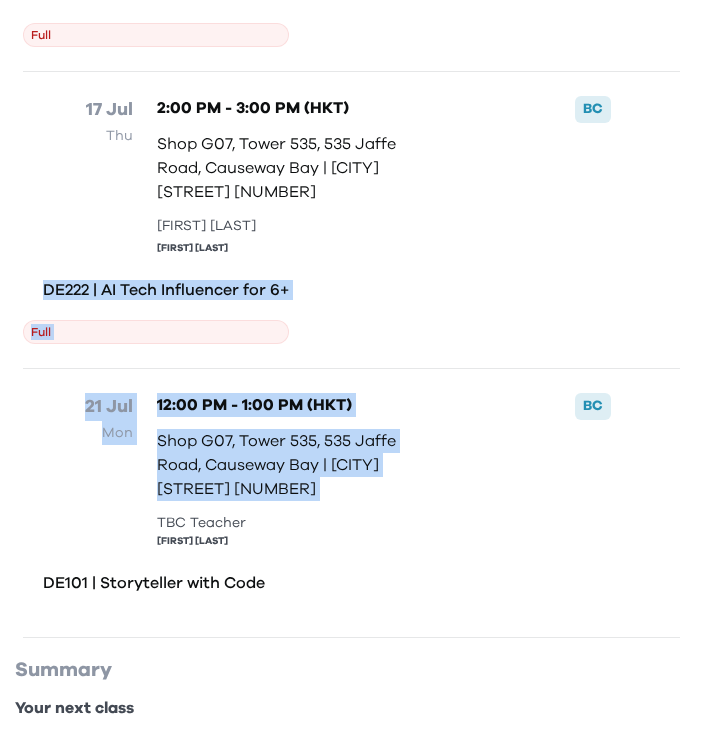 drag, startPoint x: 174, startPoint y: 285, endPoint x: 248, endPoint y: 485, distance: 213.25102 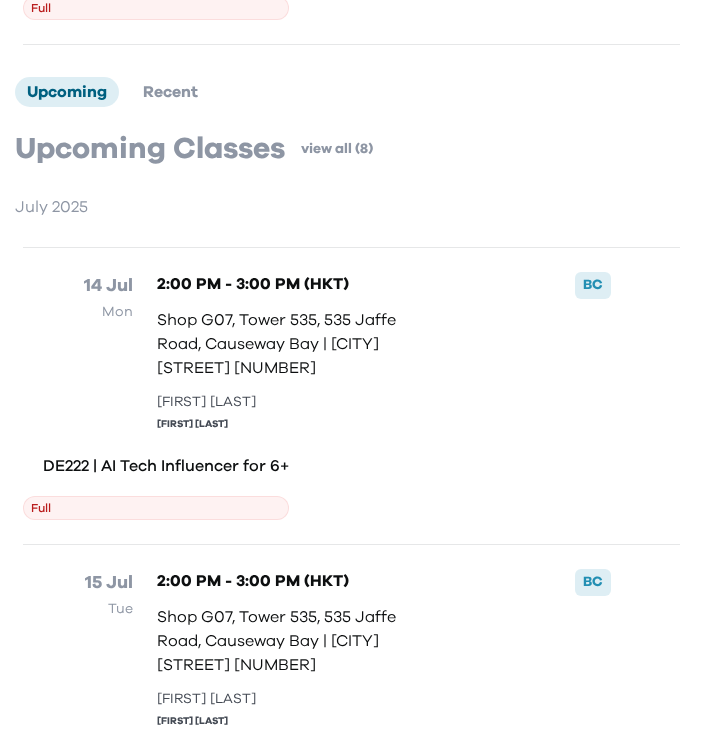 scroll, scrollTop: 0, scrollLeft: 0, axis: both 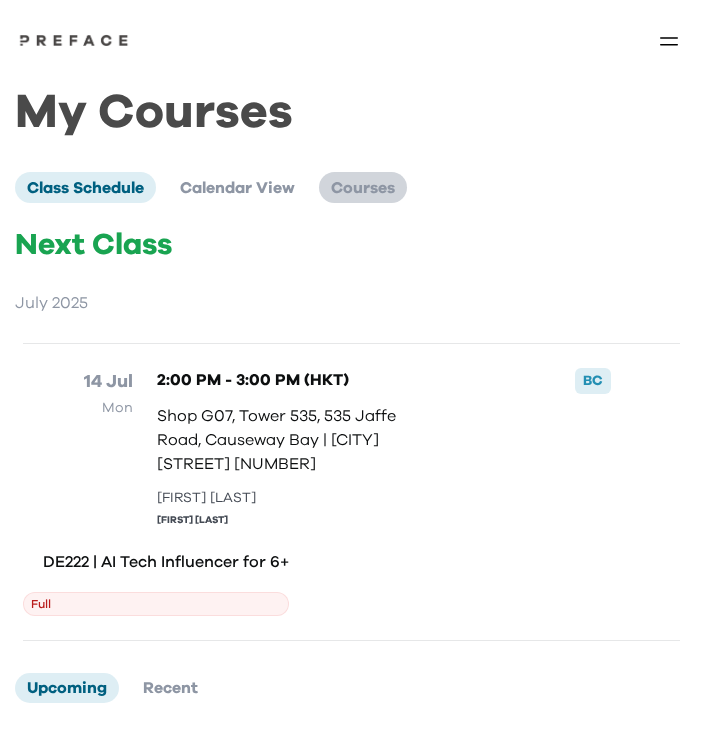 click on "Courses" at bounding box center [363, 187] 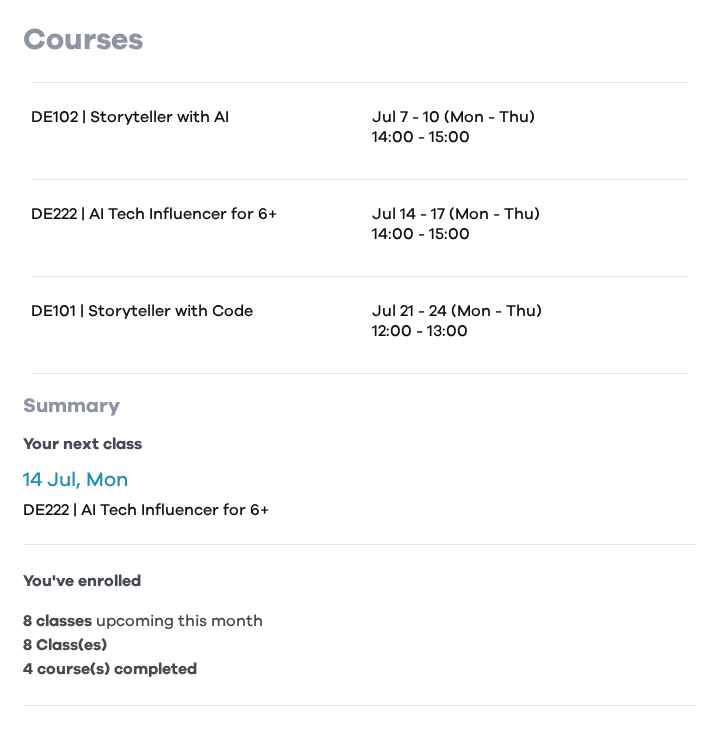 scroll, scrollTop: 0, scrollLeft: 0, axis: both 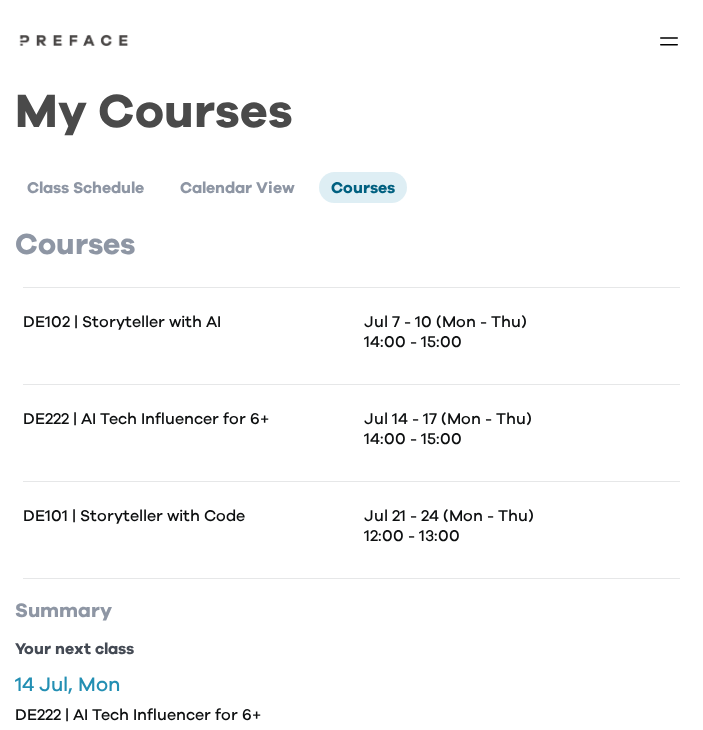 click 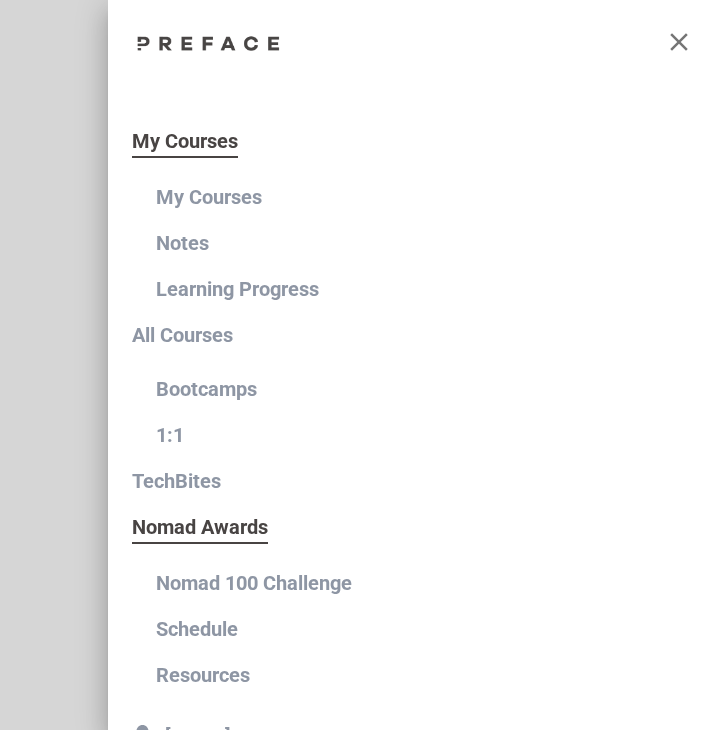 drag, startPoint x: 192, startPoint y: 196, endPoint x: 272, endPoint y: 299, distance: 130.41856 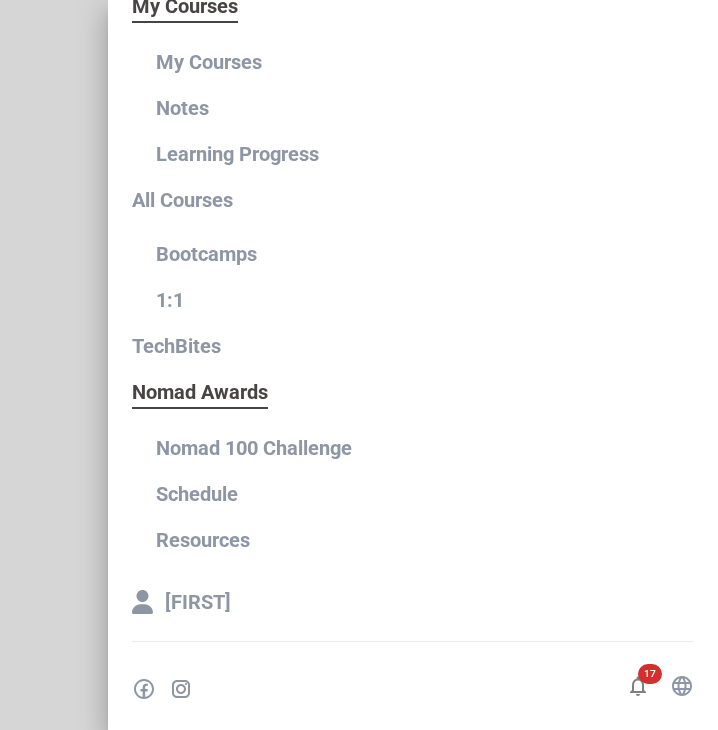scroll, scrollTop: 0, scrollLeft: 0, axis: both 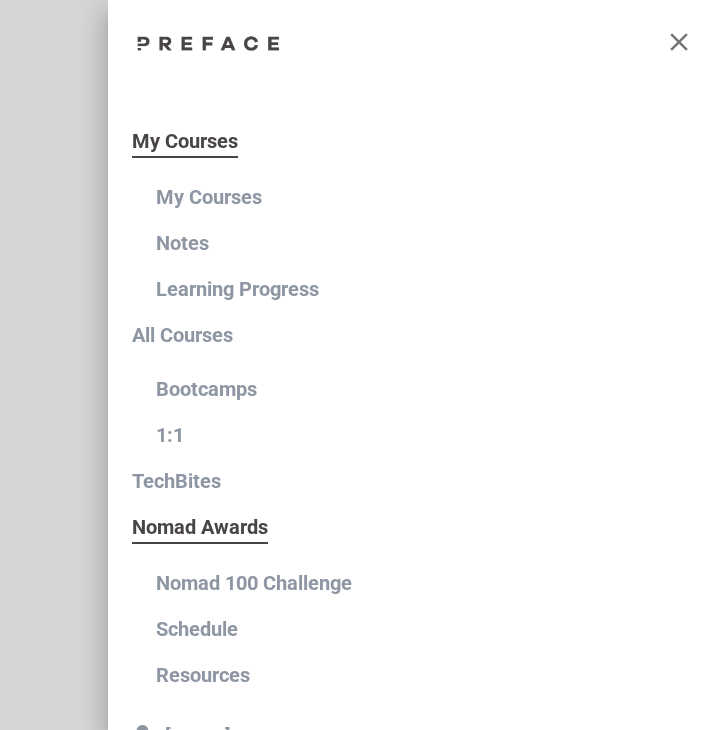 click on "My Courses" at bounding box center [209, 197] 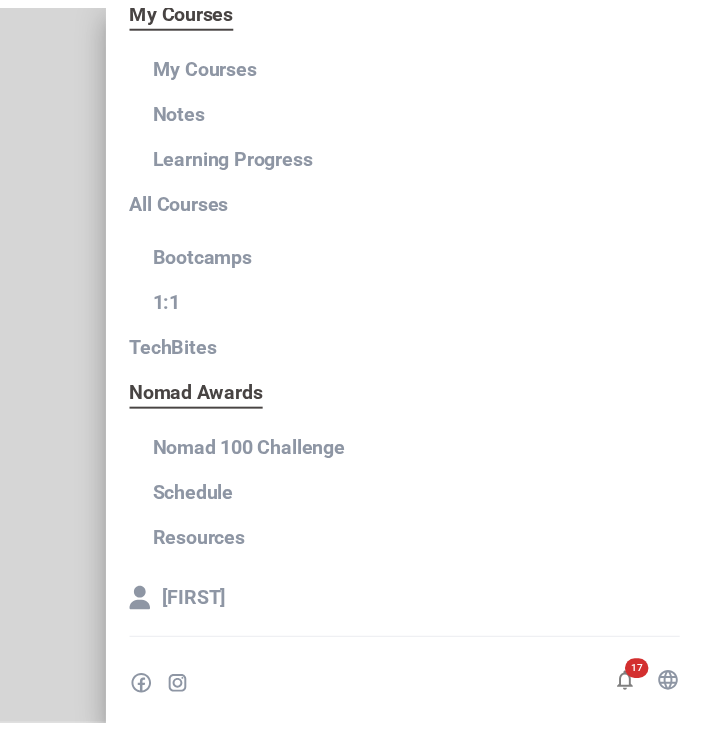 scroll, scrollTop: 0, scrollLeft: 0, axis: both 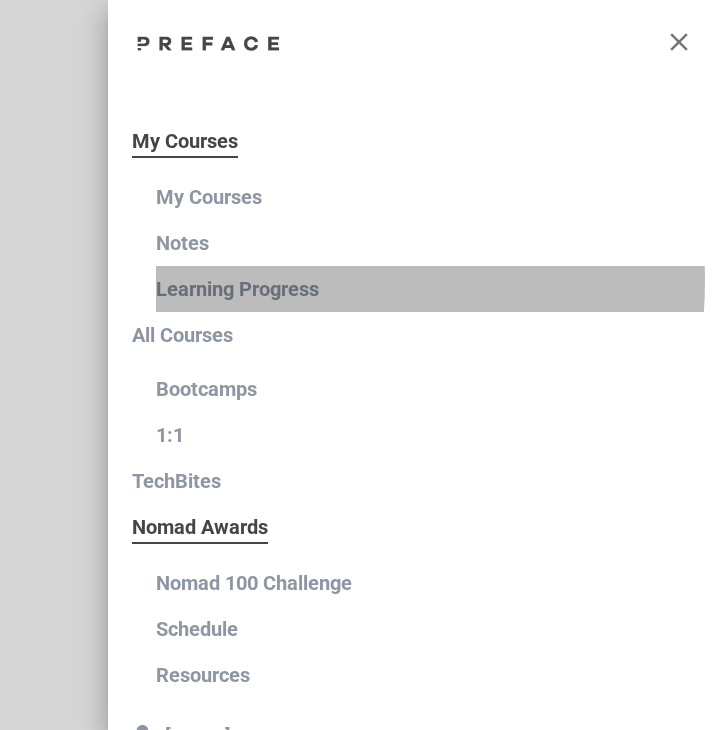 click on "Learning Progress" at bounding box center [237, 289] 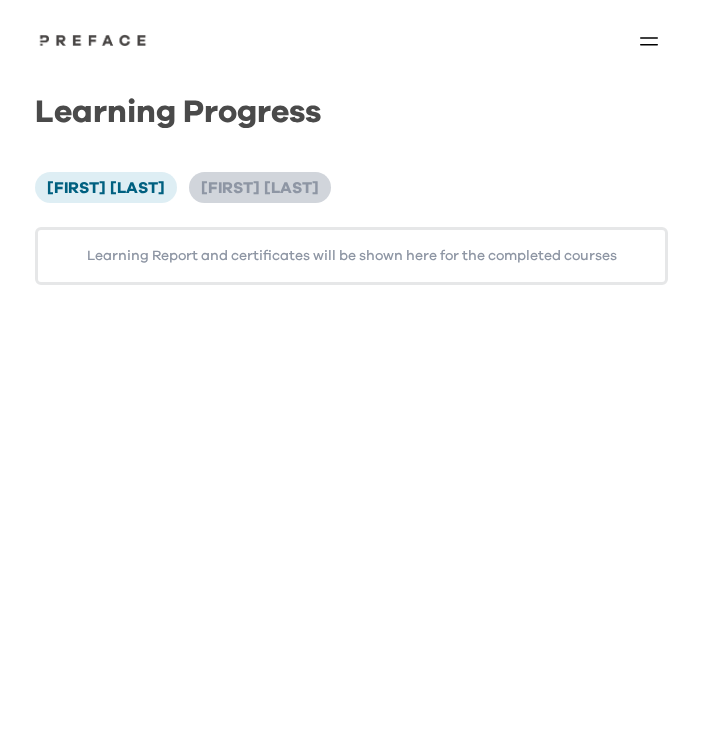 click on "[FIRST] [LAST]" at bounding box center [260, 187] 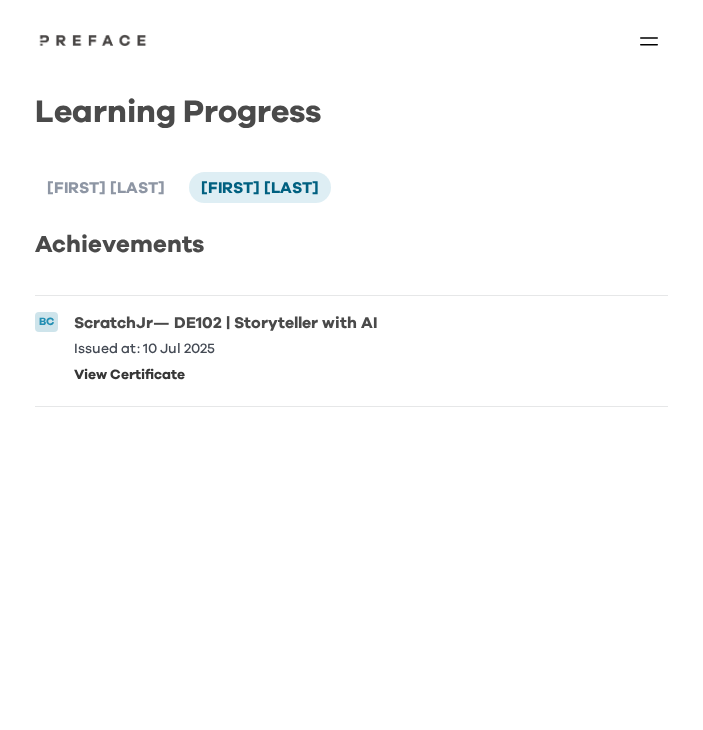 click on "View Certificate" at bounding box center (225, 375) 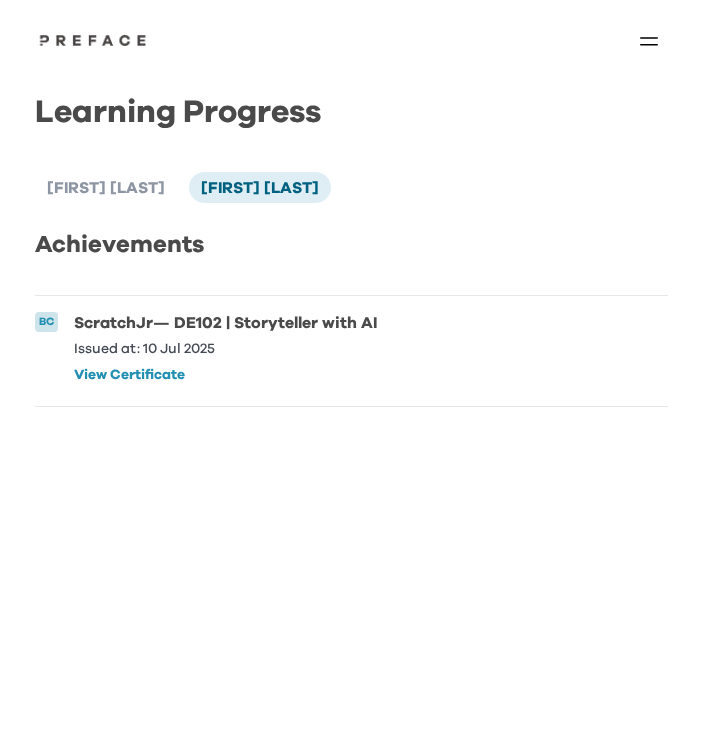 click 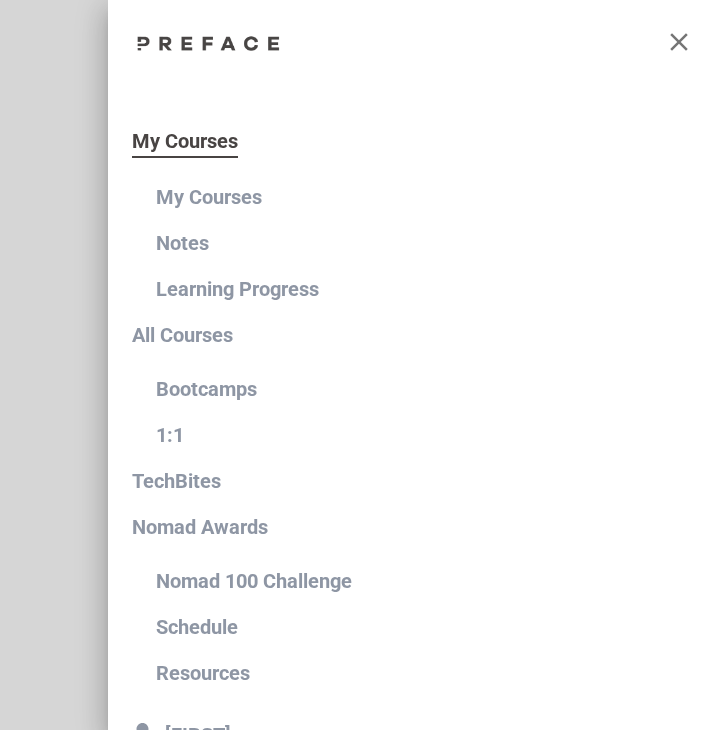 click 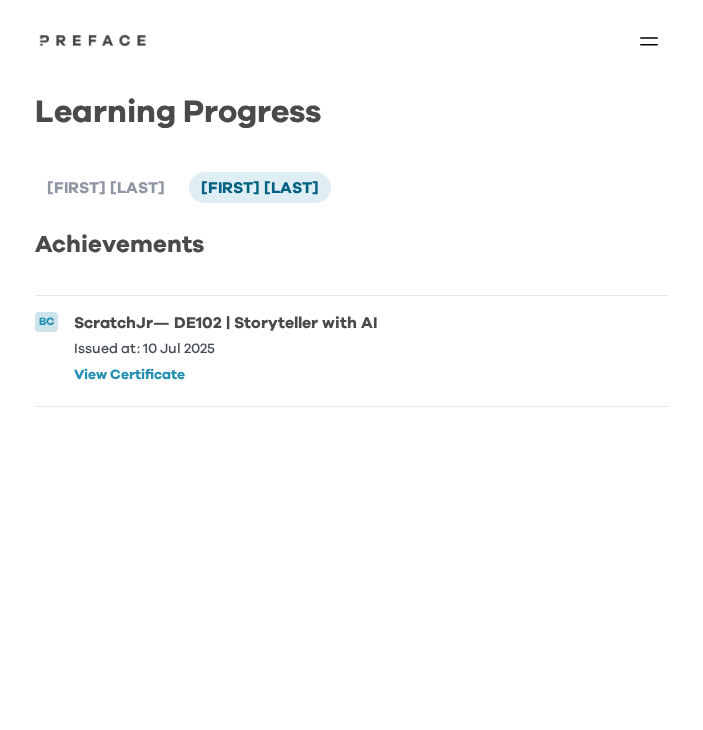 click at bounding box center [649, 41] 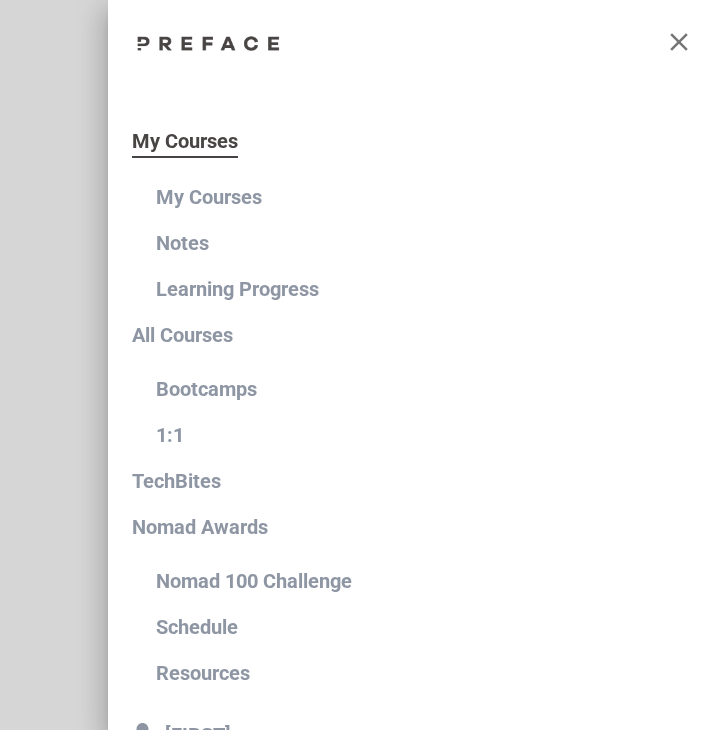 click 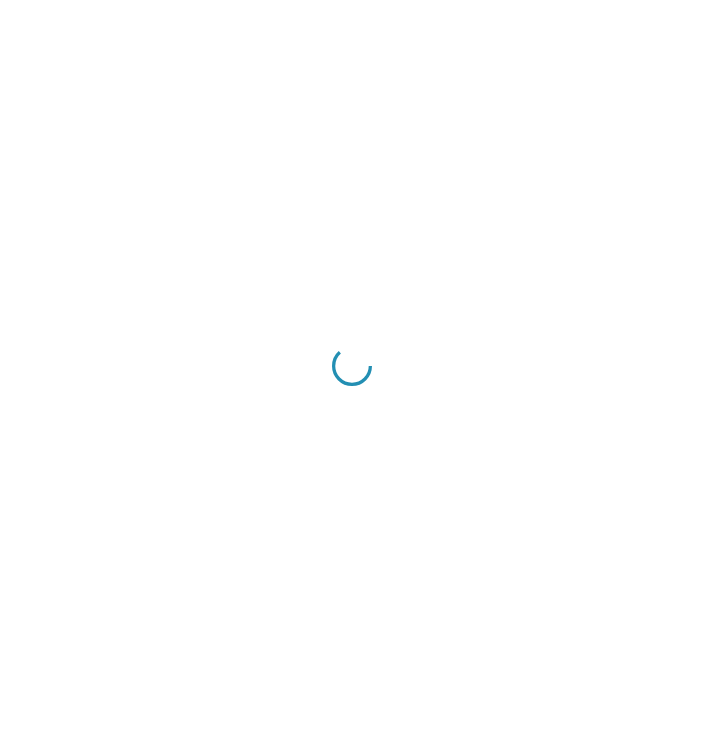scroll, scrollTop: 0, scrollLeft: 0, axis: both 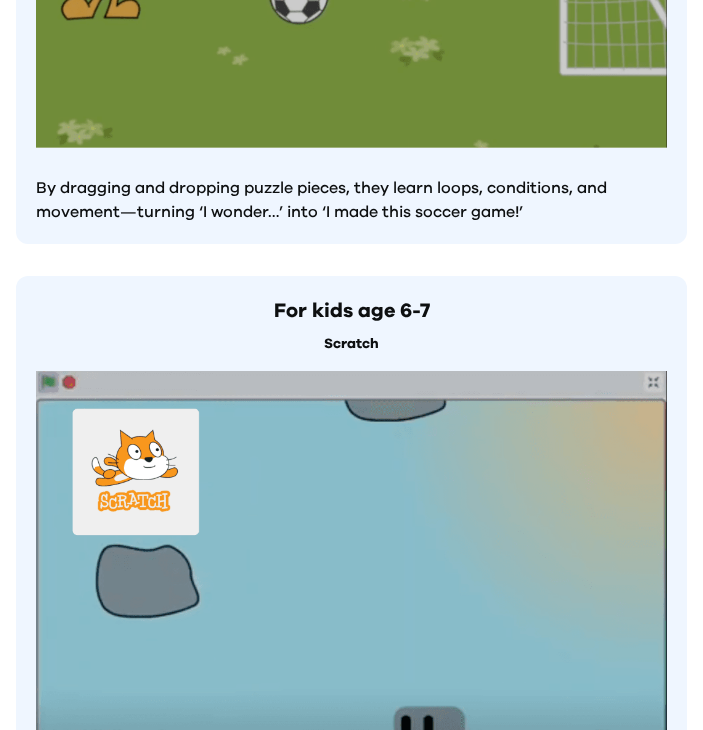 click on "By dragging and dropping puzzle pieces, they learn loops, conditions, and movement—turning ‘I wonder…’ into ‘I made this soccer game!’" at bounding box center (351, 200) 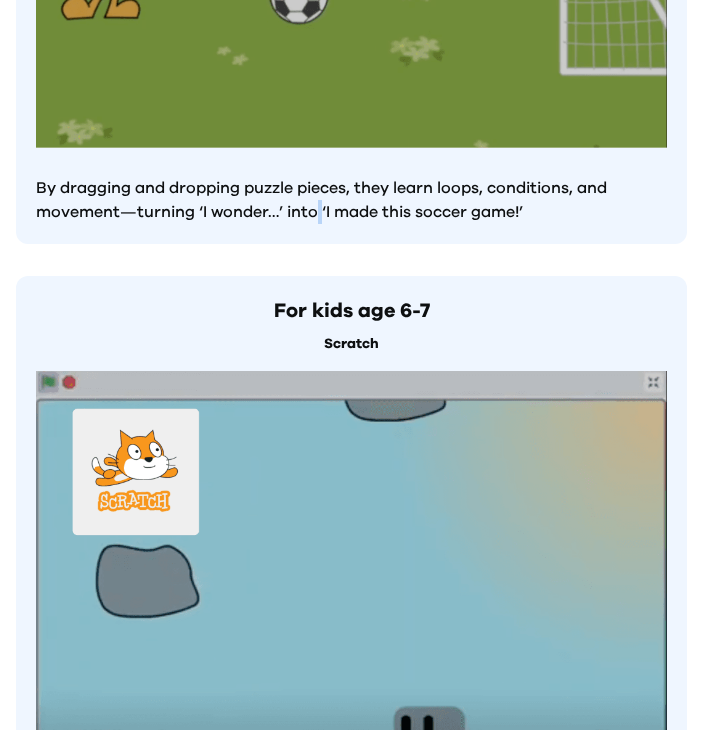 click on "By dragging and dropping puzzle pieces, they learn loops, conditions, and movement—turning ‘I wonder…’ into ‘I made this soccer game!’" at bounding box center [351, 200] 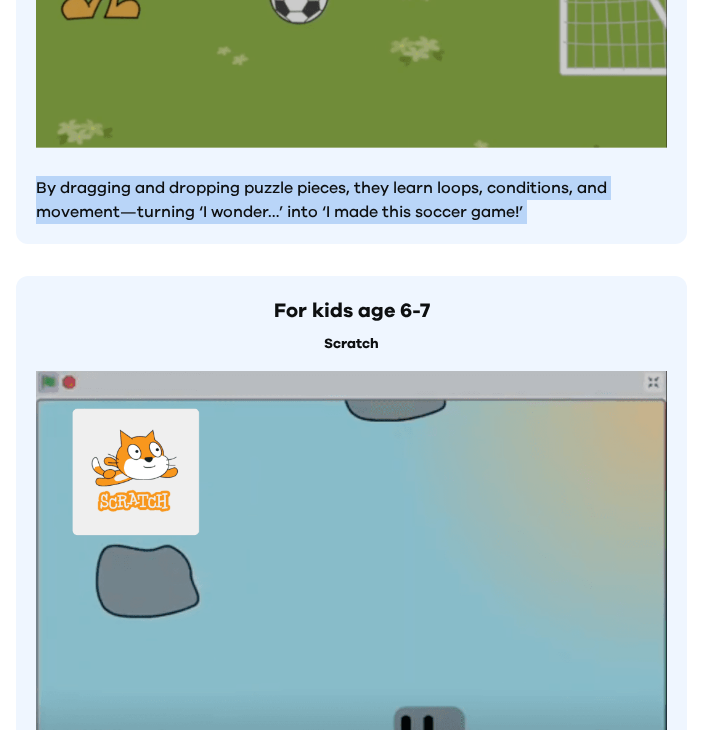 click on "By dragging and dropping puzzle pieces, they learn loops, conditions, and movement—turning ‘I wonder…’ into ‘I made this soccer game!’" at bounding box center (351, 200) 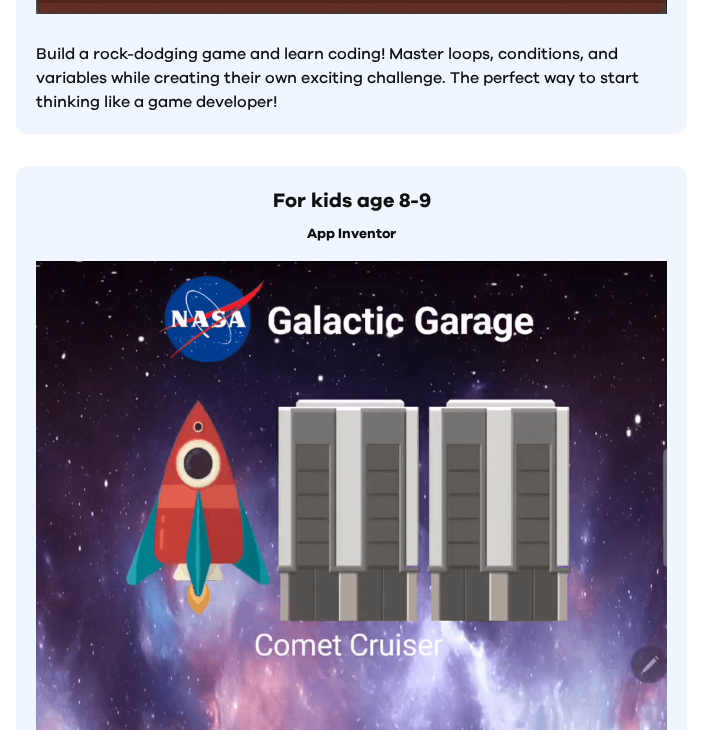 scroll, scrollTop: 2222, scrollLeft: 0, axis: vertical 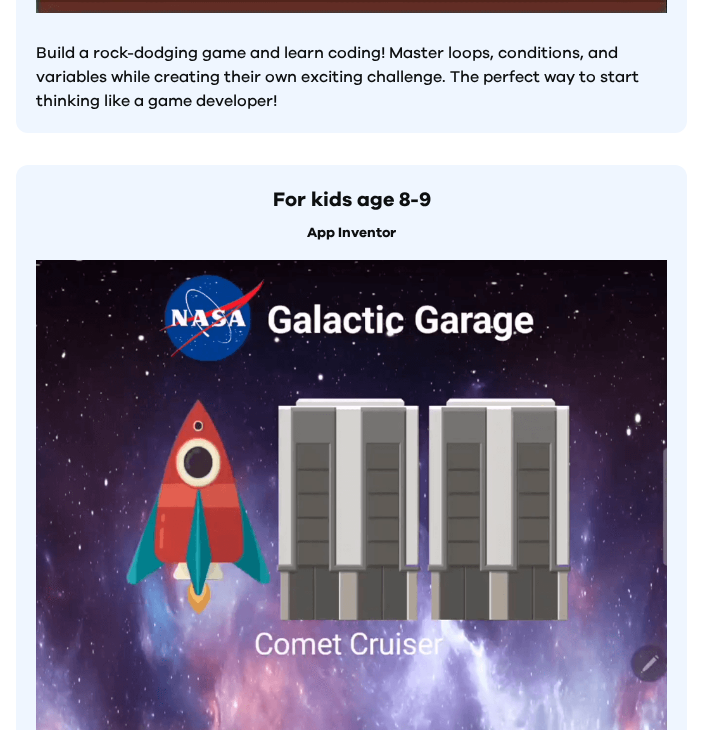click on "Build a rock-dodging game and learn coding! Master loops, conditions, and variables while creating their own exciting challenge. The perfect way to start thinking like a game developer!" at bounding box center [351, 77] 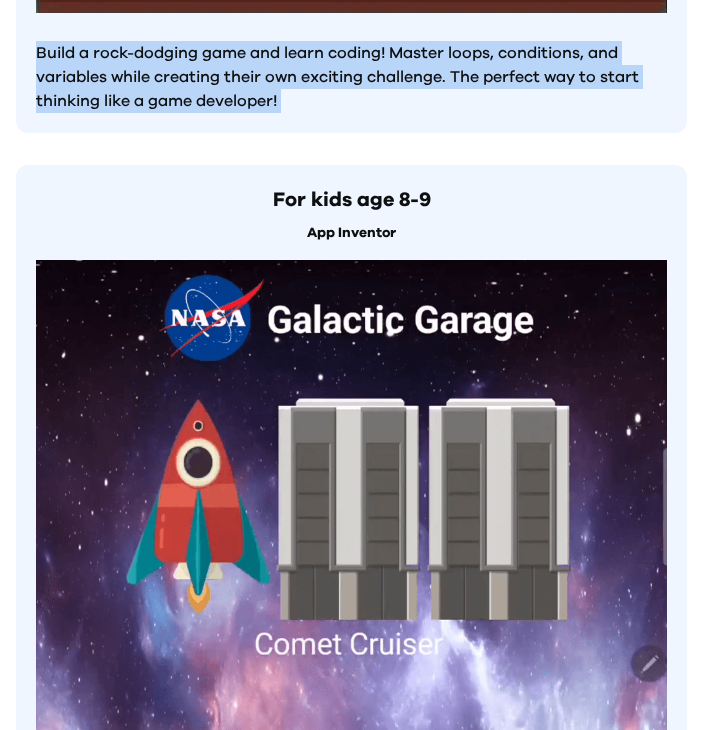 click on "Build a rock-dodging game and learn coding! Master loops, conditions, and variables while creating their own exciting challenge. The perfect way to start thinking like a game developer!" at bounding box center (351, 77) 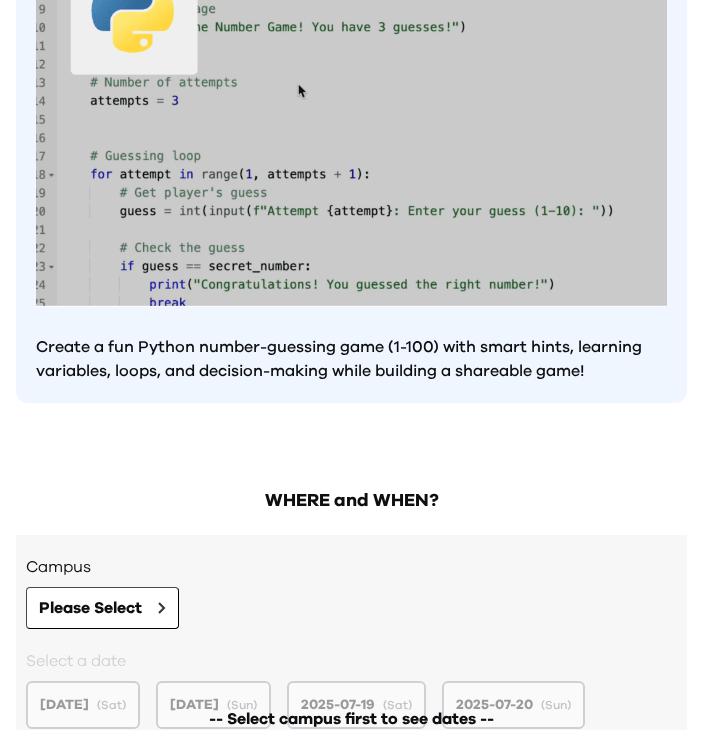 scroll, scrollTop: 3366, scrollLeft: 0, axis: vertical 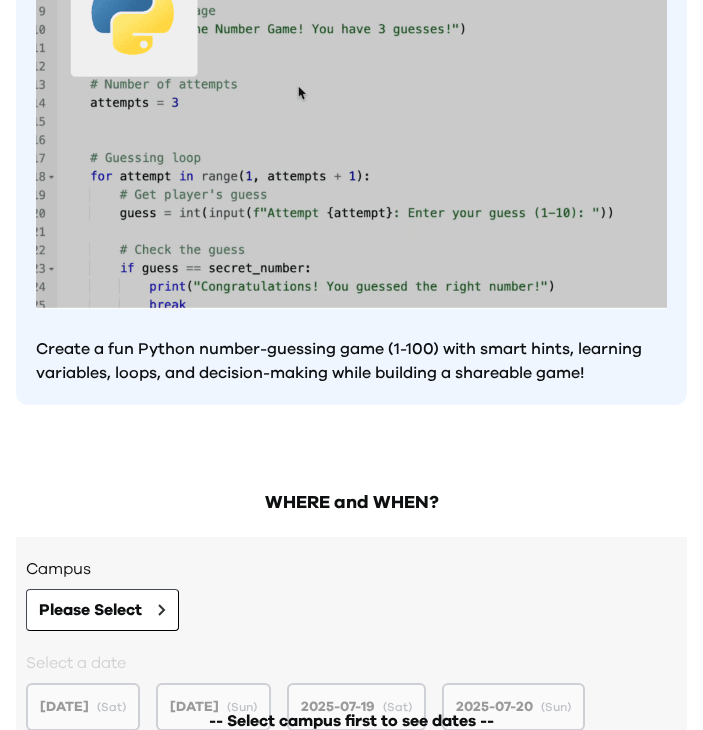 click on "Create a fun Python number-guessing game (1-100) with smart hints, learning variables, loops, and decision-making while building a shareable game!" at bounding box center [351, 361] 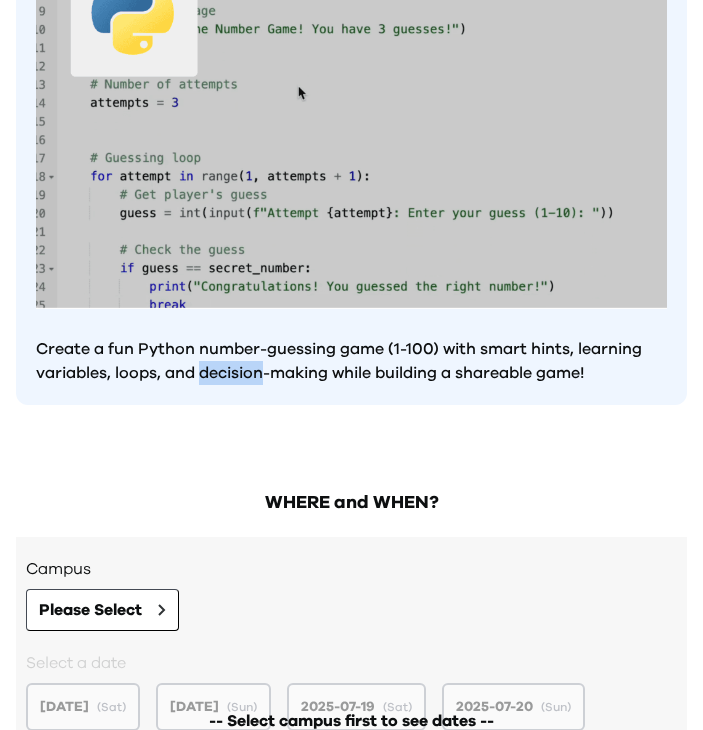 click on "Create a fun Python number-guessing game (1-100) with smart hints, learning variables, loops, and decision-making while building a shareable game!" at bounding box center [351, 361] 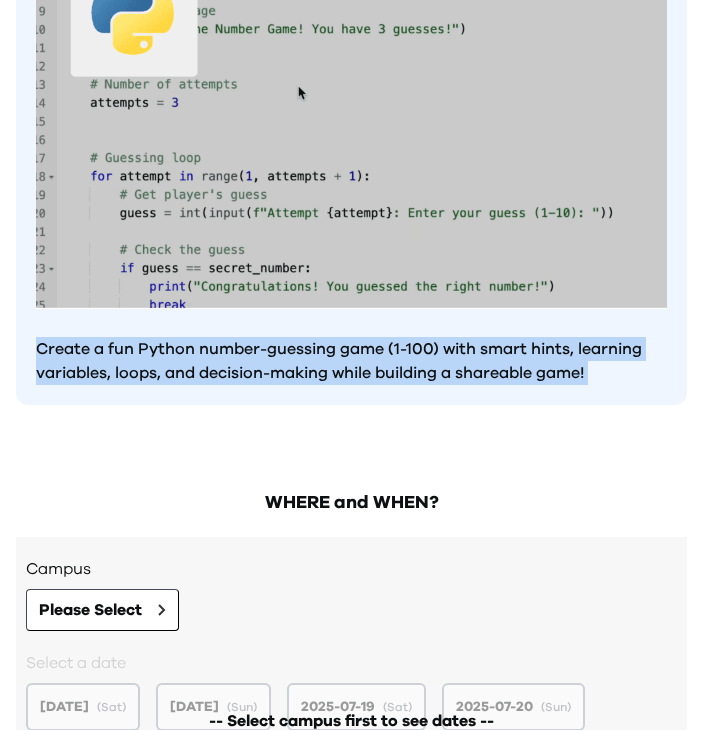 click on "Create a fun Python number-guessing game (1-100) with smart hints, learning variables, loops, and decision-making while building a shareable game!" at bounding box center (351, 361) 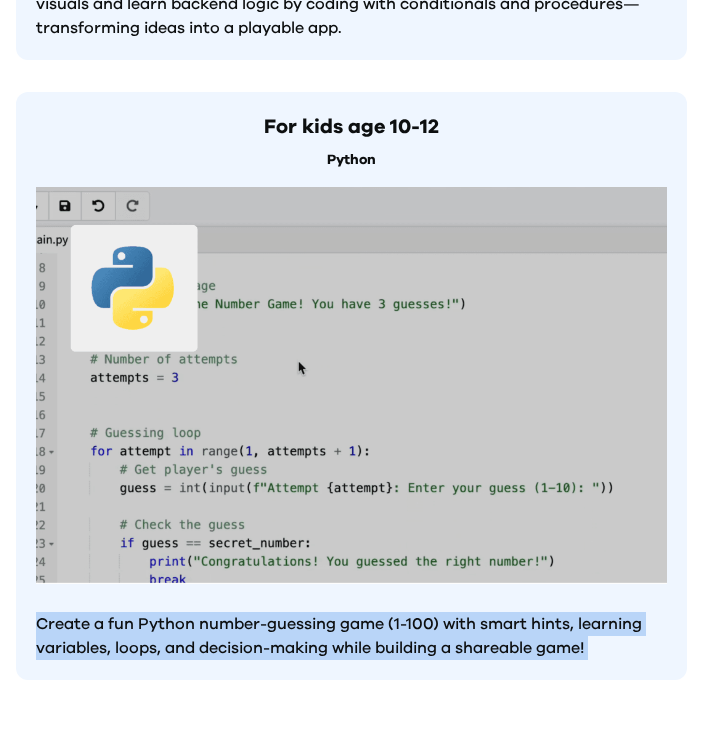 scroll, scrollTop: 3090, scrollLeft: 0, axis: vertical 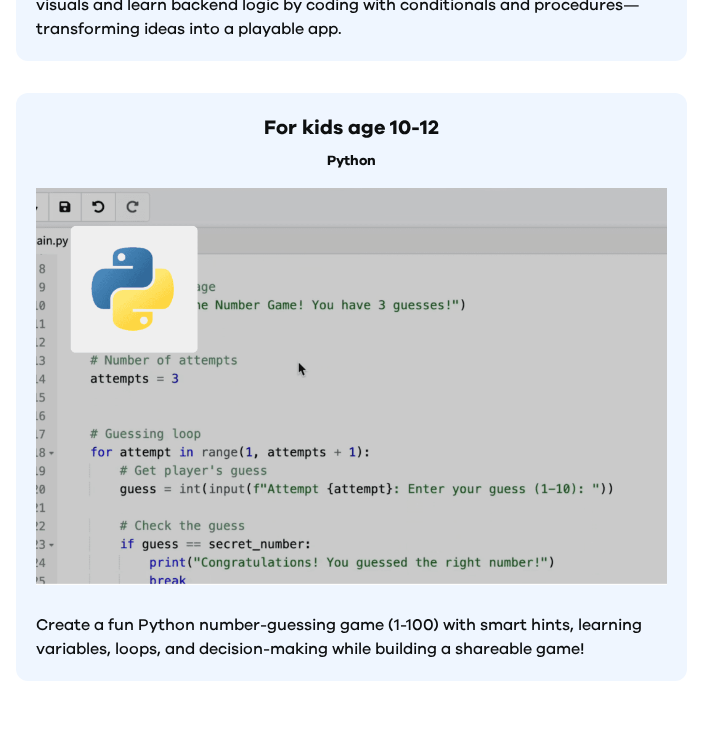 click on "For kids age 10-12" at bounding box center (351, 128) 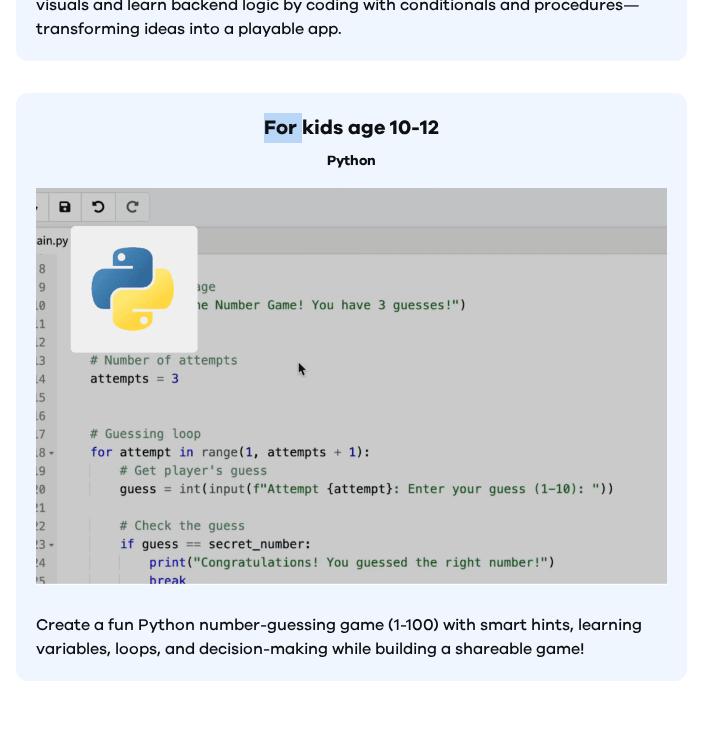click on "For kids age 10-12" at bounding box center [351, 128] 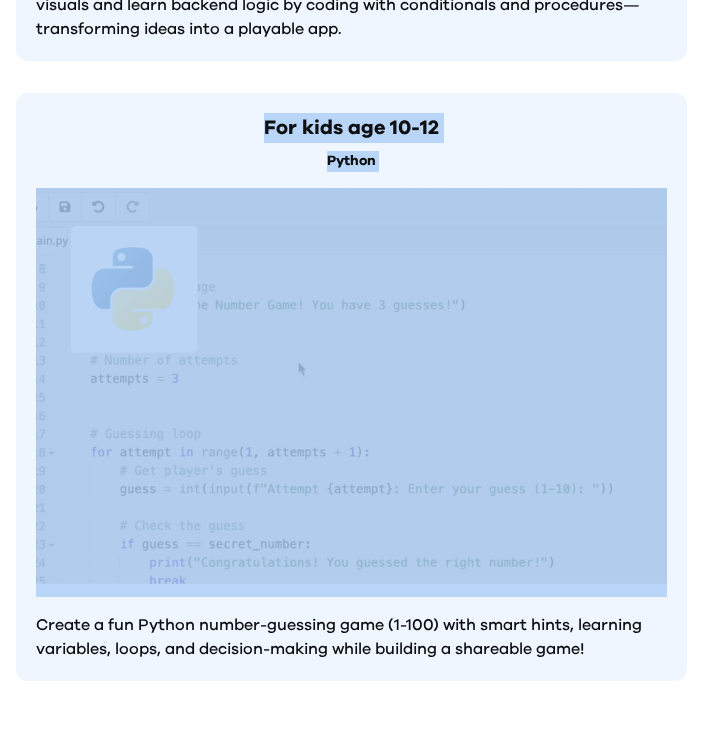 drag, startPoint x: 286, startPoint y: 90, endPoint x: 373, endPoint y: 123, distance: 93.04838 